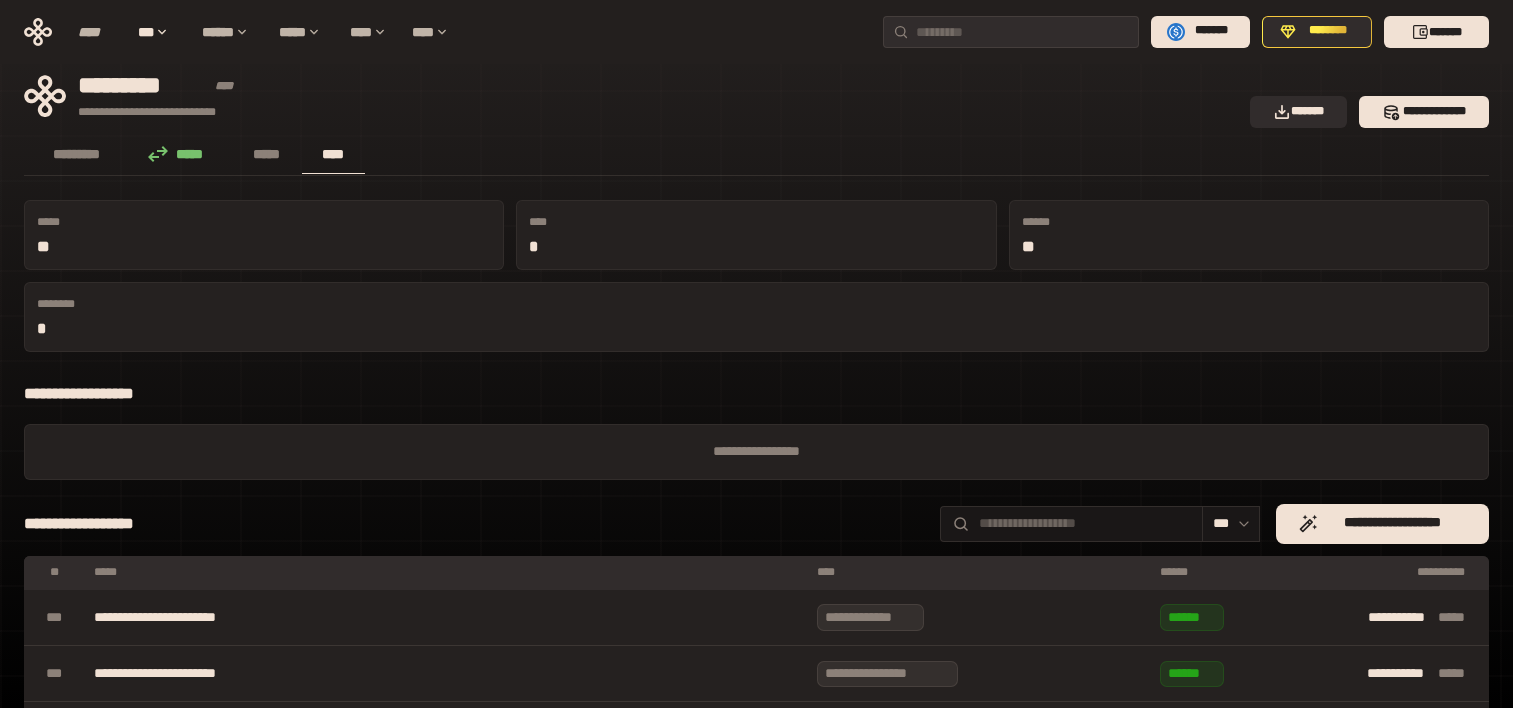 scroll, scrollTop: 0, scrollLeft: 0, axis: both 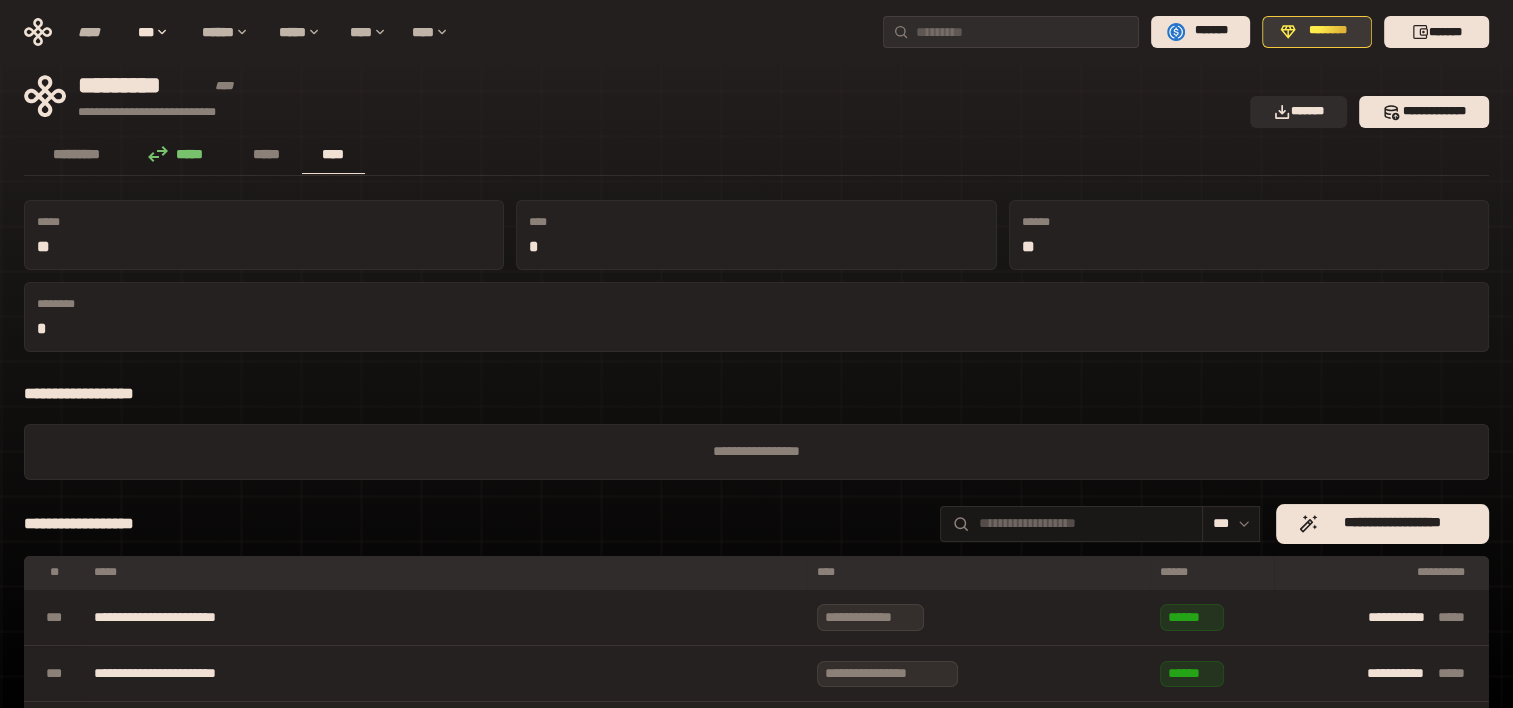 click on "********" at bounding box center (1328, 31) 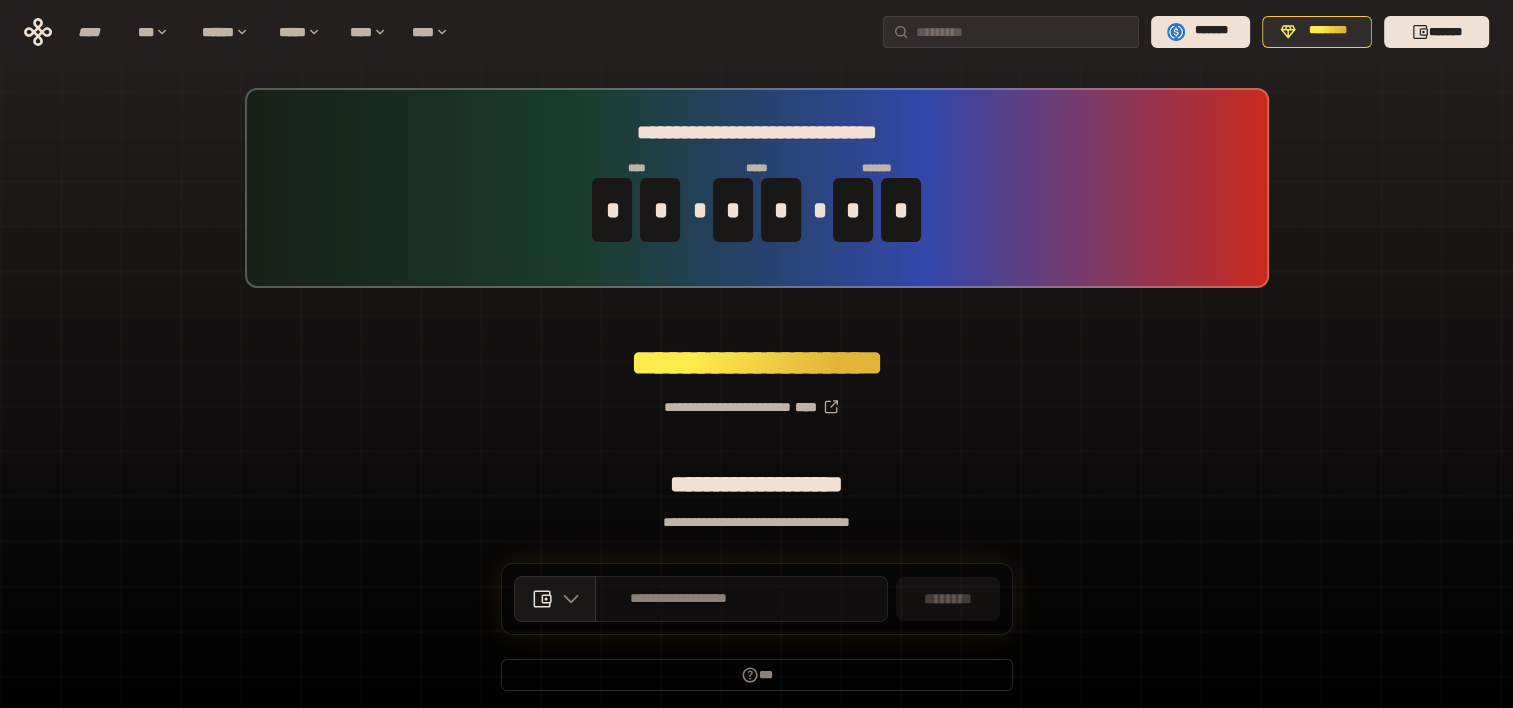 click on "**********" at bounding box center (679, 599) 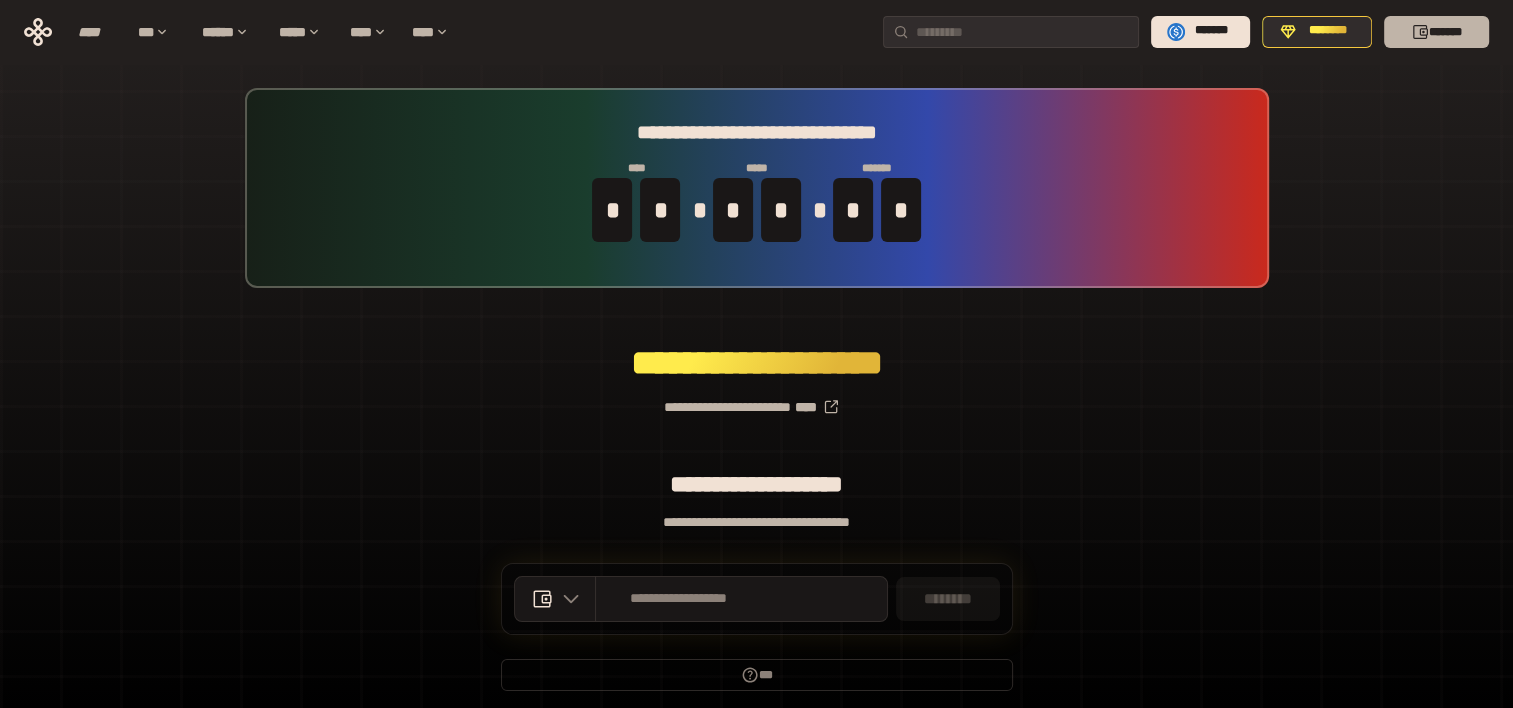 click on "*******" at bounding box center [1436, 32] 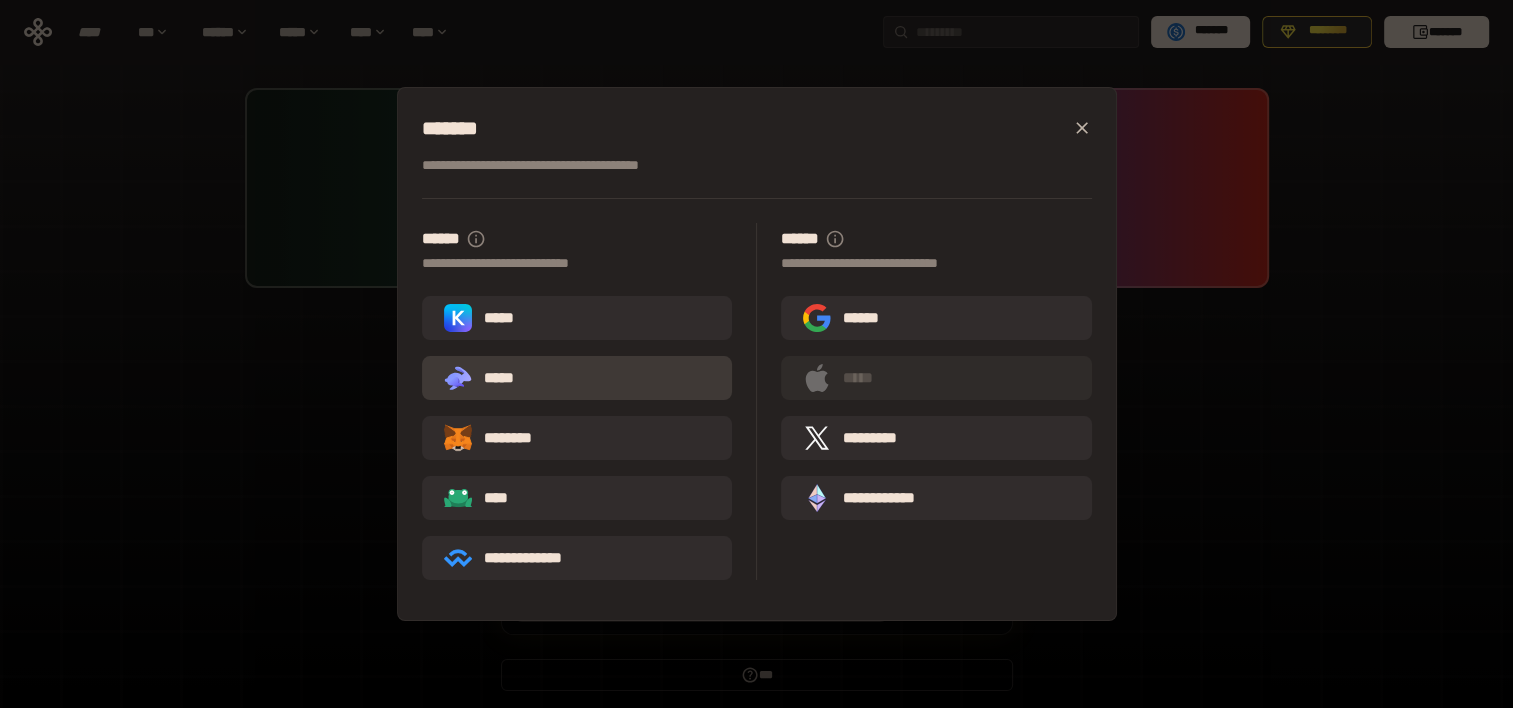 click on ".st0{fill:url(#SVGID_1_);}
.st1{fill-rule:evenodd;clip-rule:evenodd;fill:url(#SVGID_00000161597173617360504640000012432366591255278478_);}
.st2{fill-rule:evenodd;clip-rule:evenodd;fill:url(#SVGID_00000021803777515098205300000017382971856690286485_);}
.st3{fill:url(#SVGID_00000031192219548086493050000012287181694732331425_);}
*****" at bounding box center (577, 378) 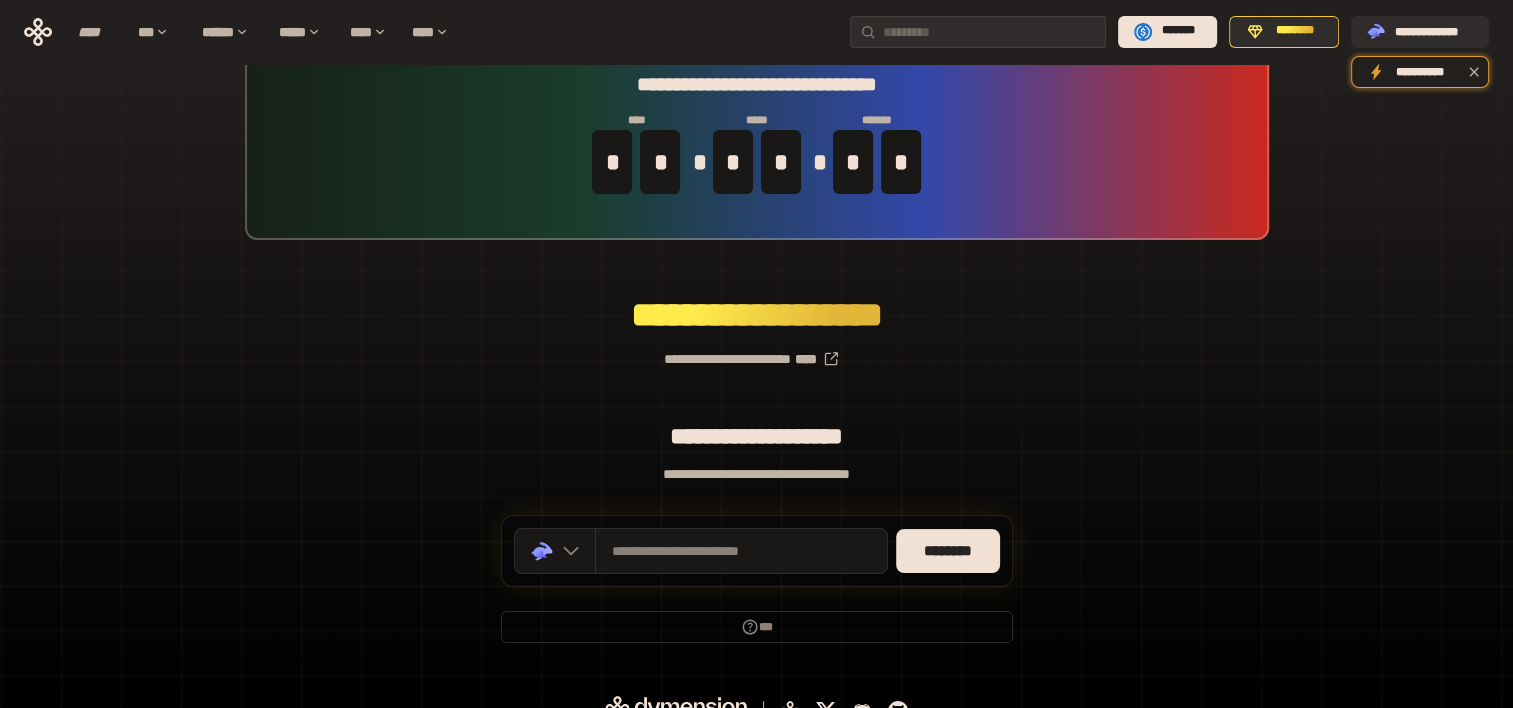 scroll, scrollTop: 74, scrollLeft: 0, axis: vertical 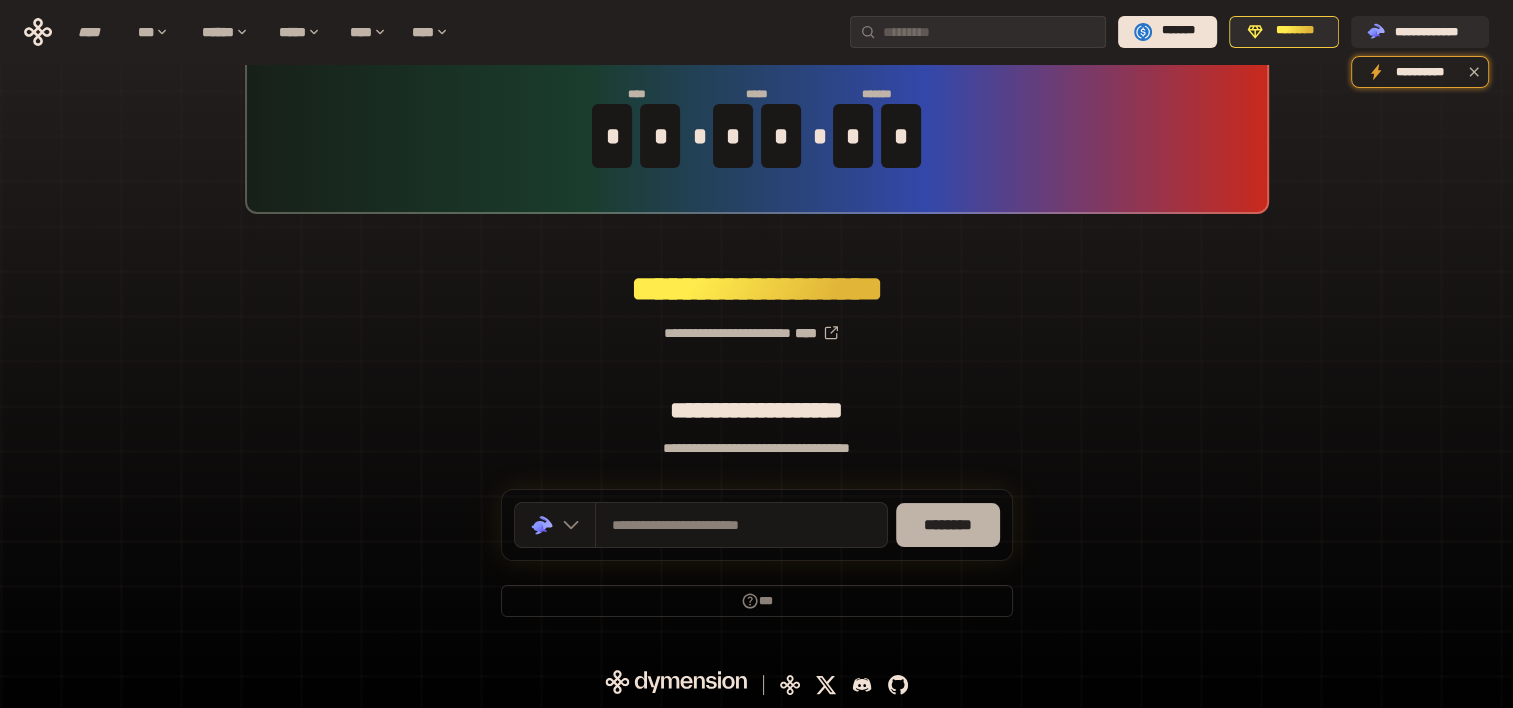 click on "********" at bounding box center (948, 525) 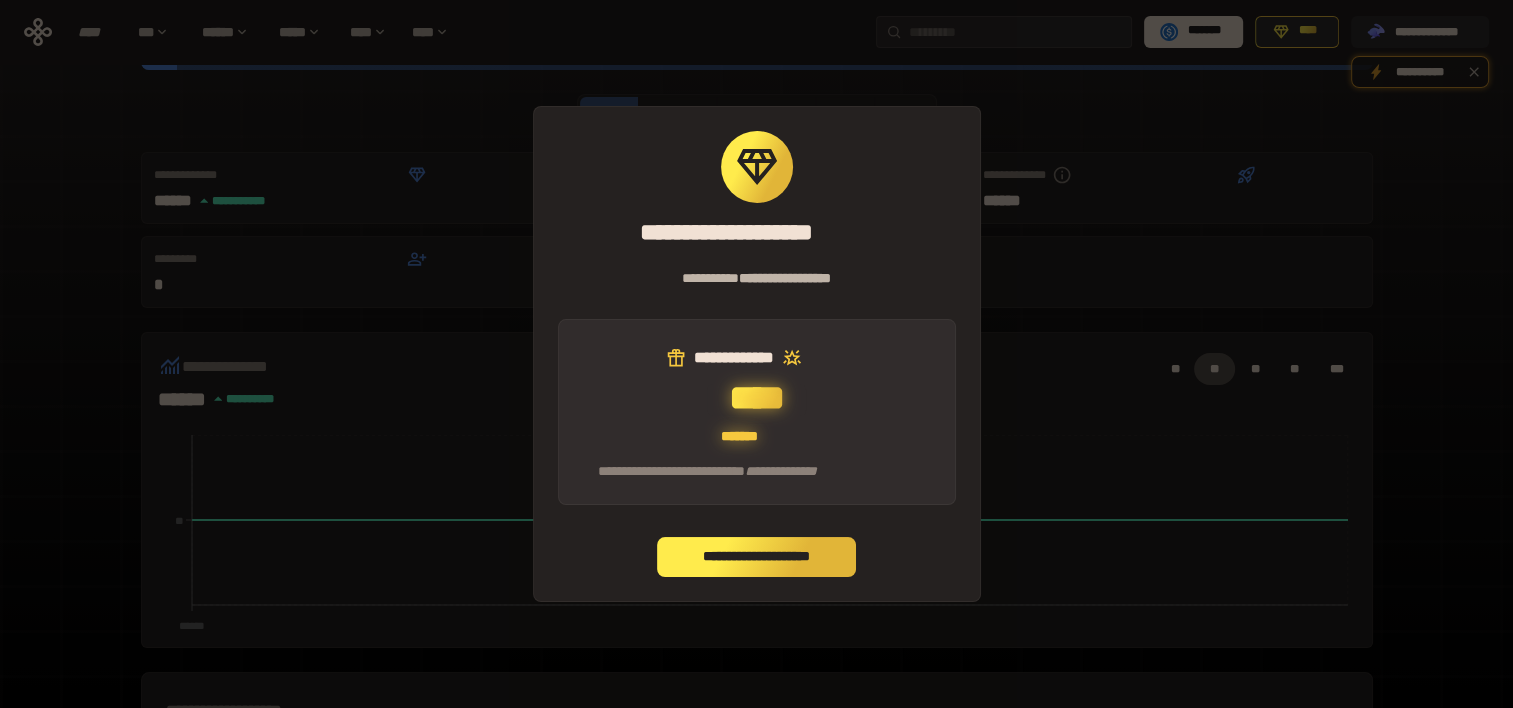 click on "**********" at bounding box center (757, 557) 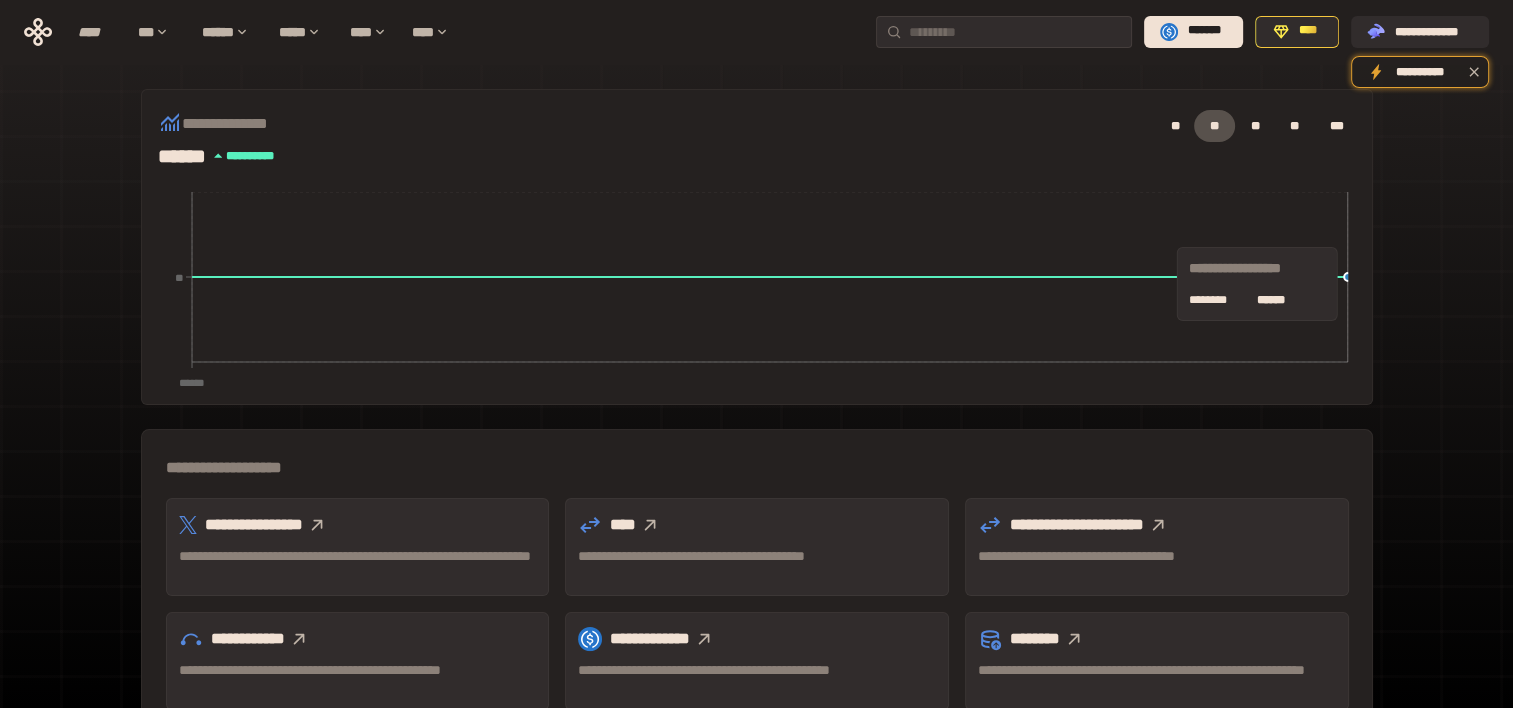 scroll, scrollTop: 343, scrollLeft: 0, axis: vertical 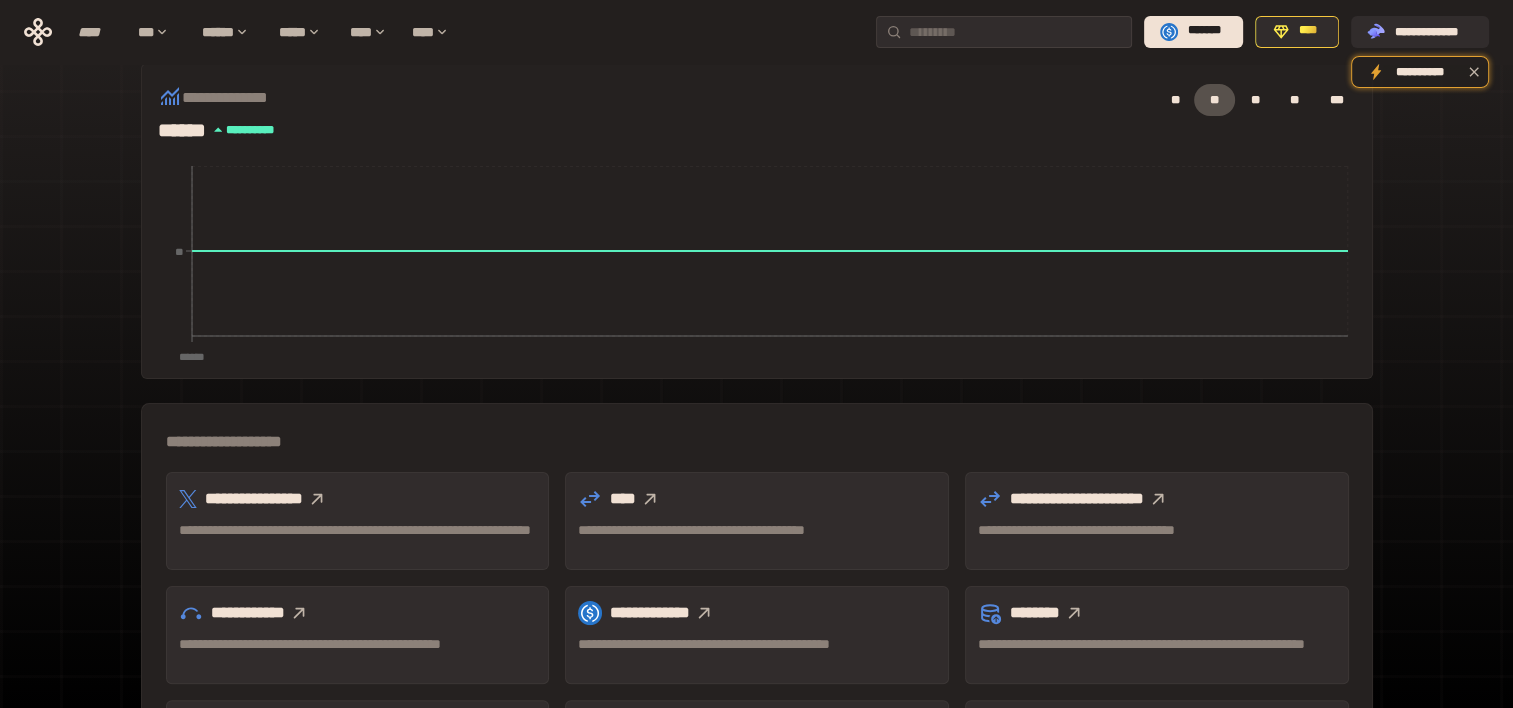 click on "****" at bounding box center [757, 499] 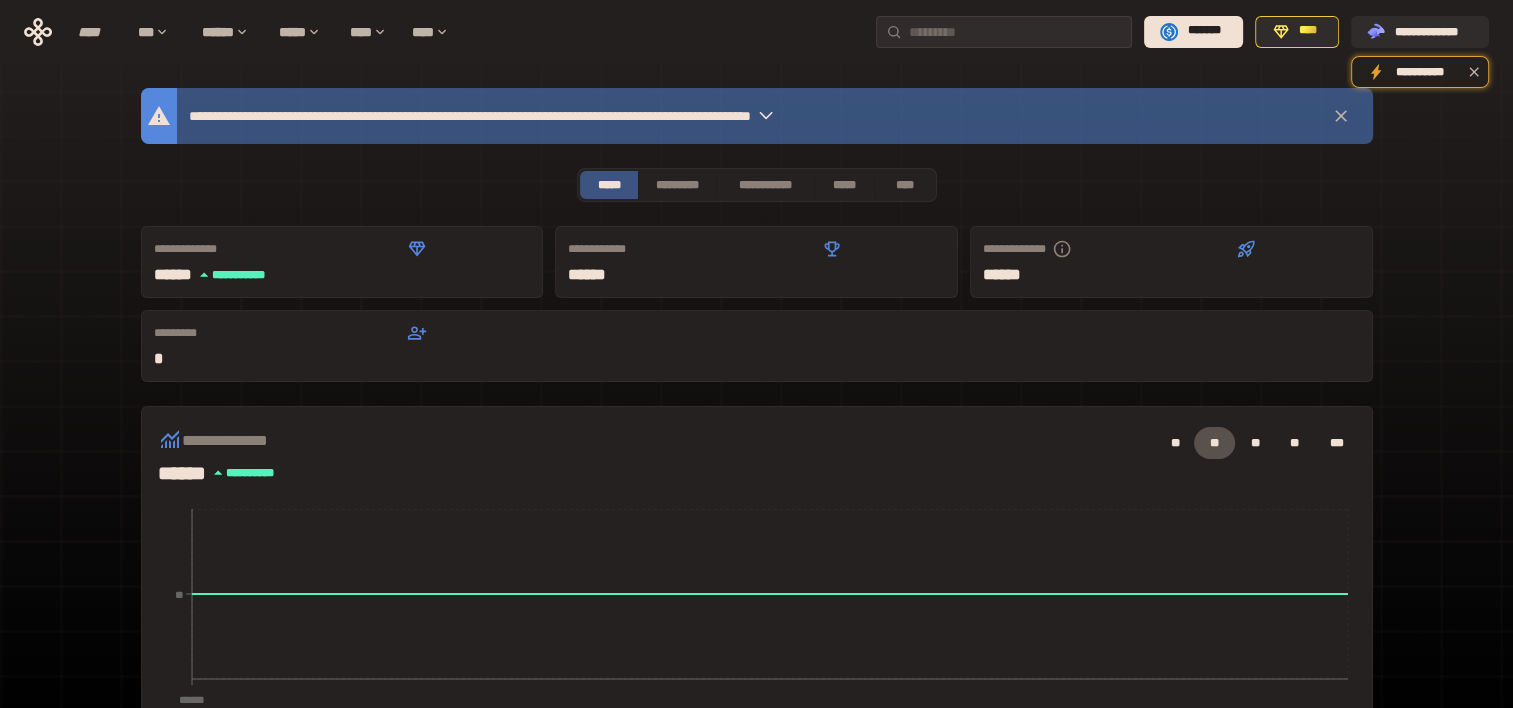 click 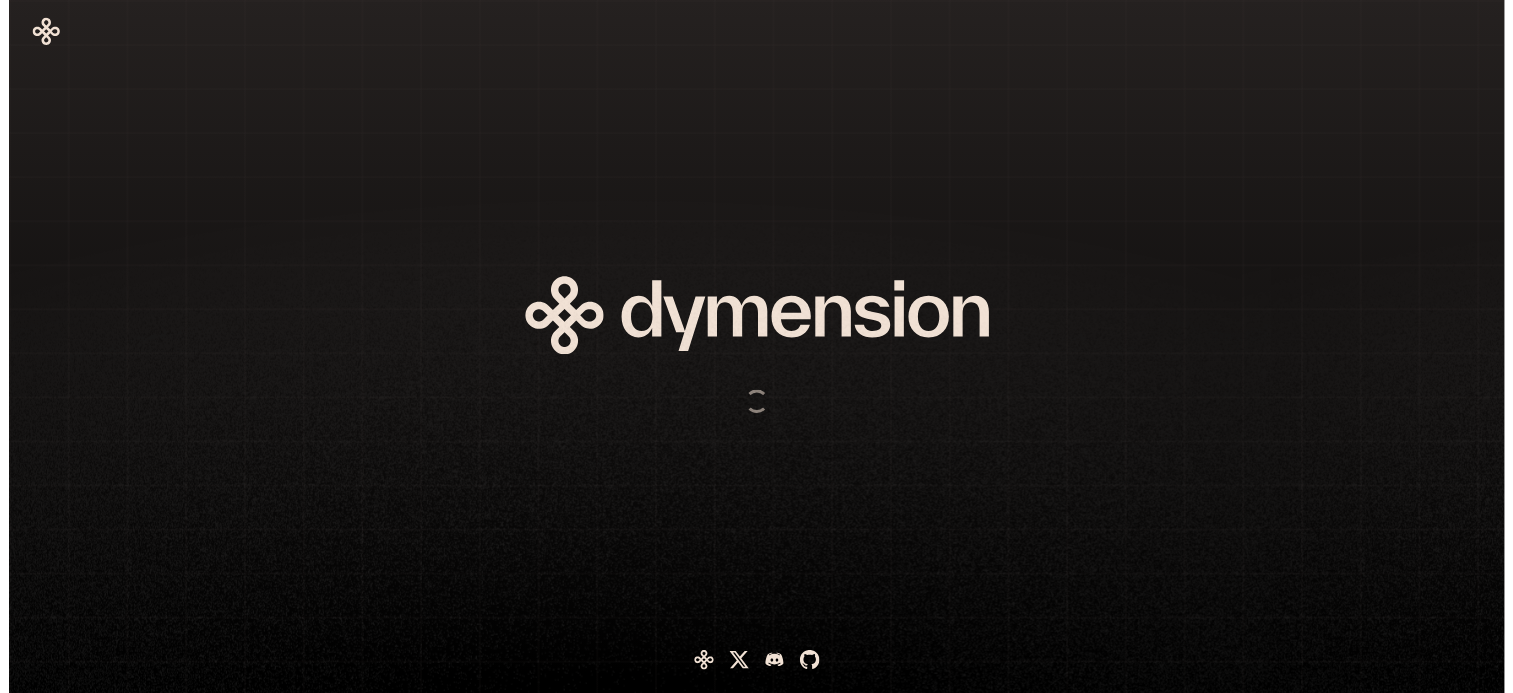 scroll, scrollTop: 0, scrollLeft: 0, axis: both 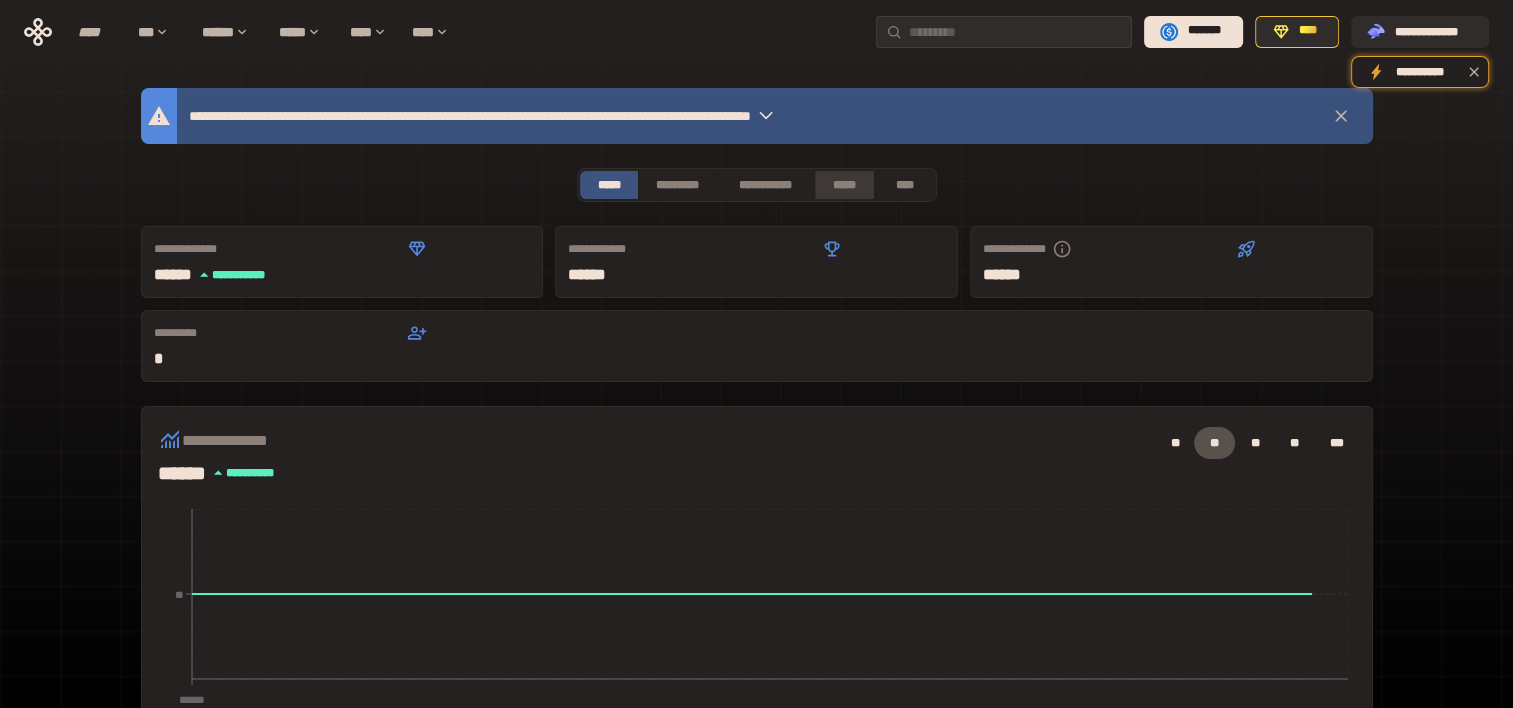 click on "*****" at bounding box center (845, 185) 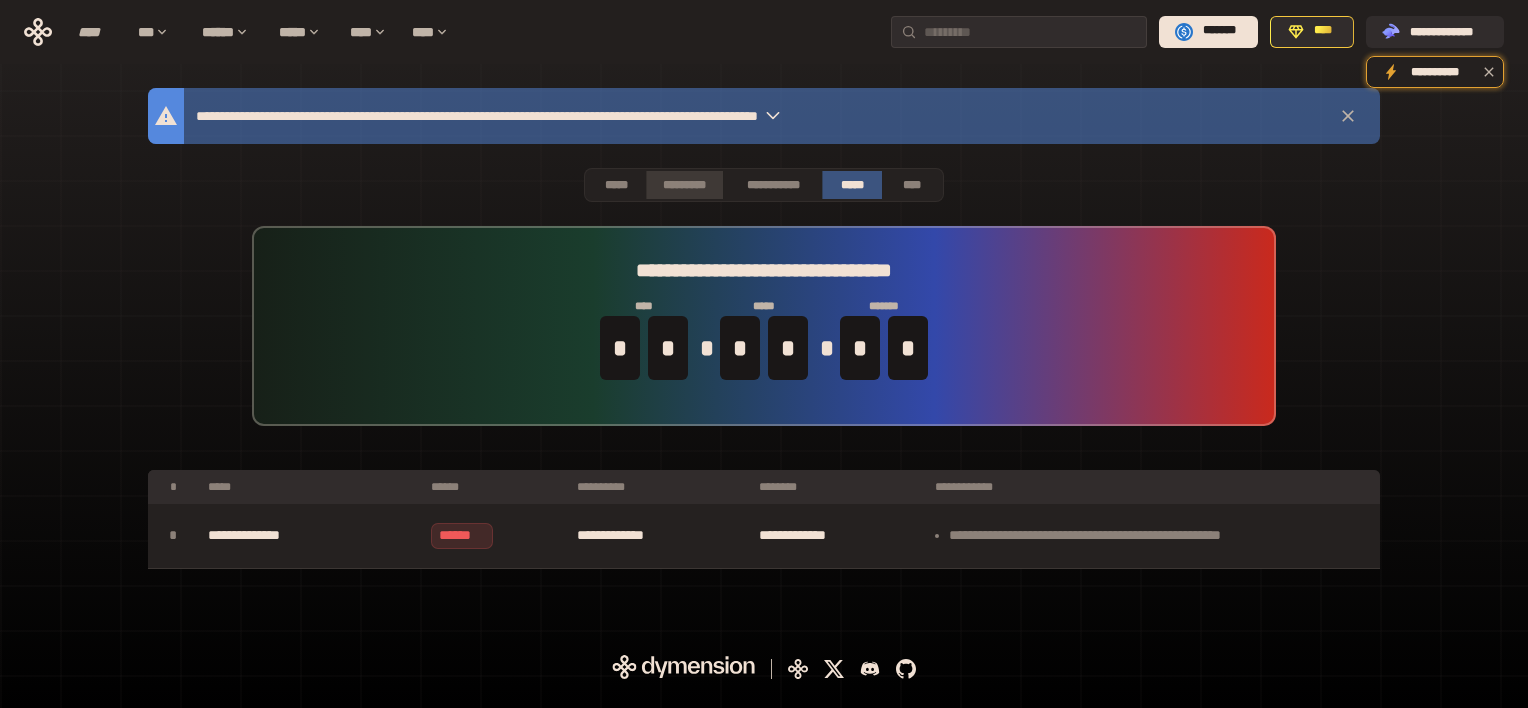 click on "*********" at bounding box center [684, 185] 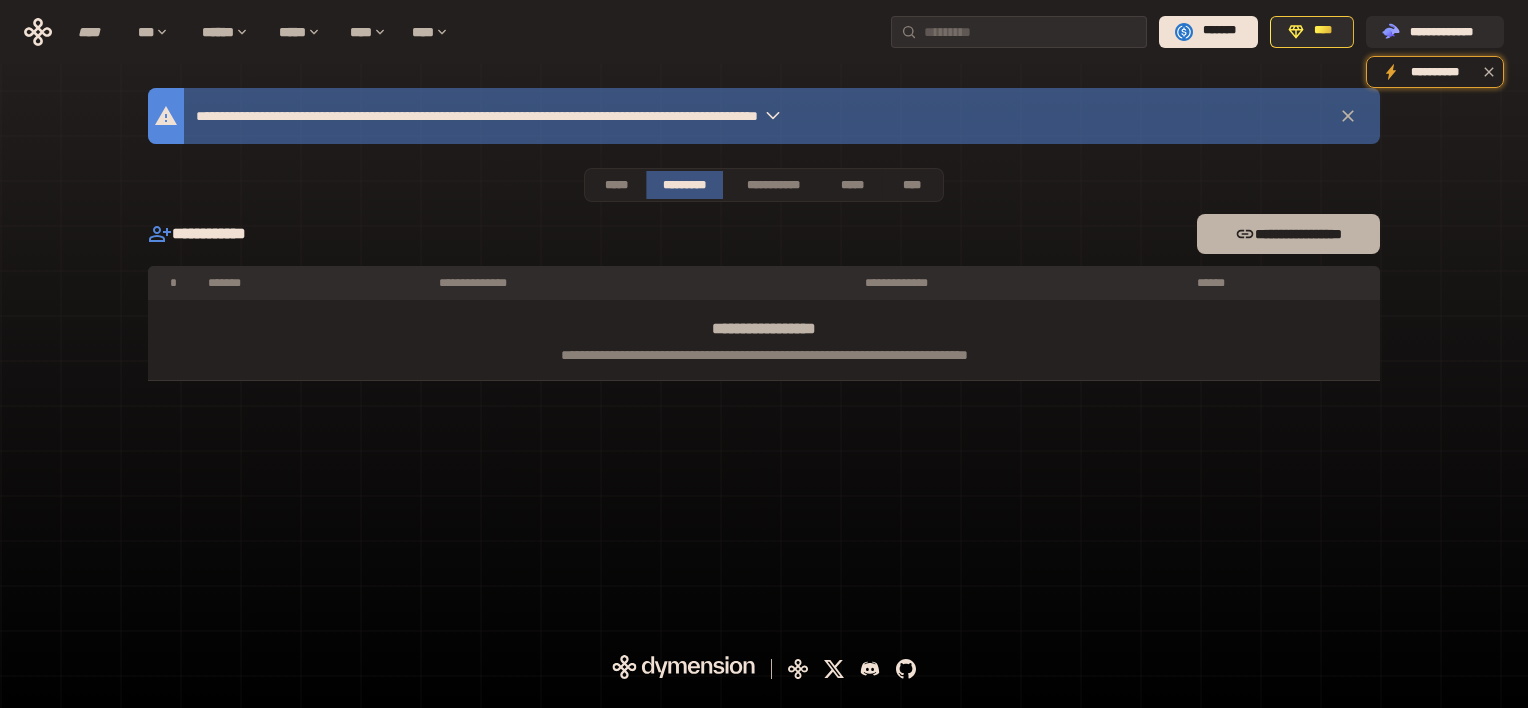 click on "**********" at bounding box center (1288, 234) 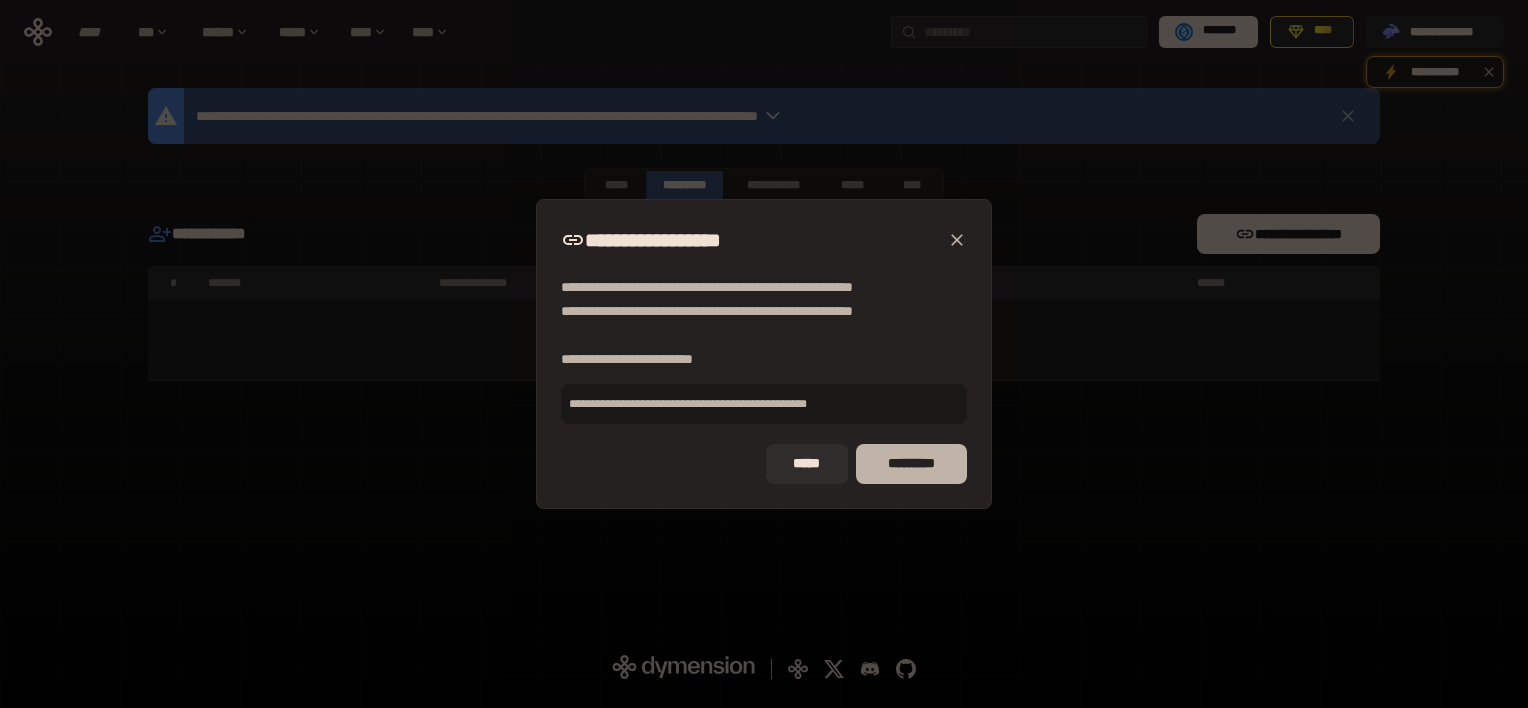 click on "*********" at bounding box center (911, 464) 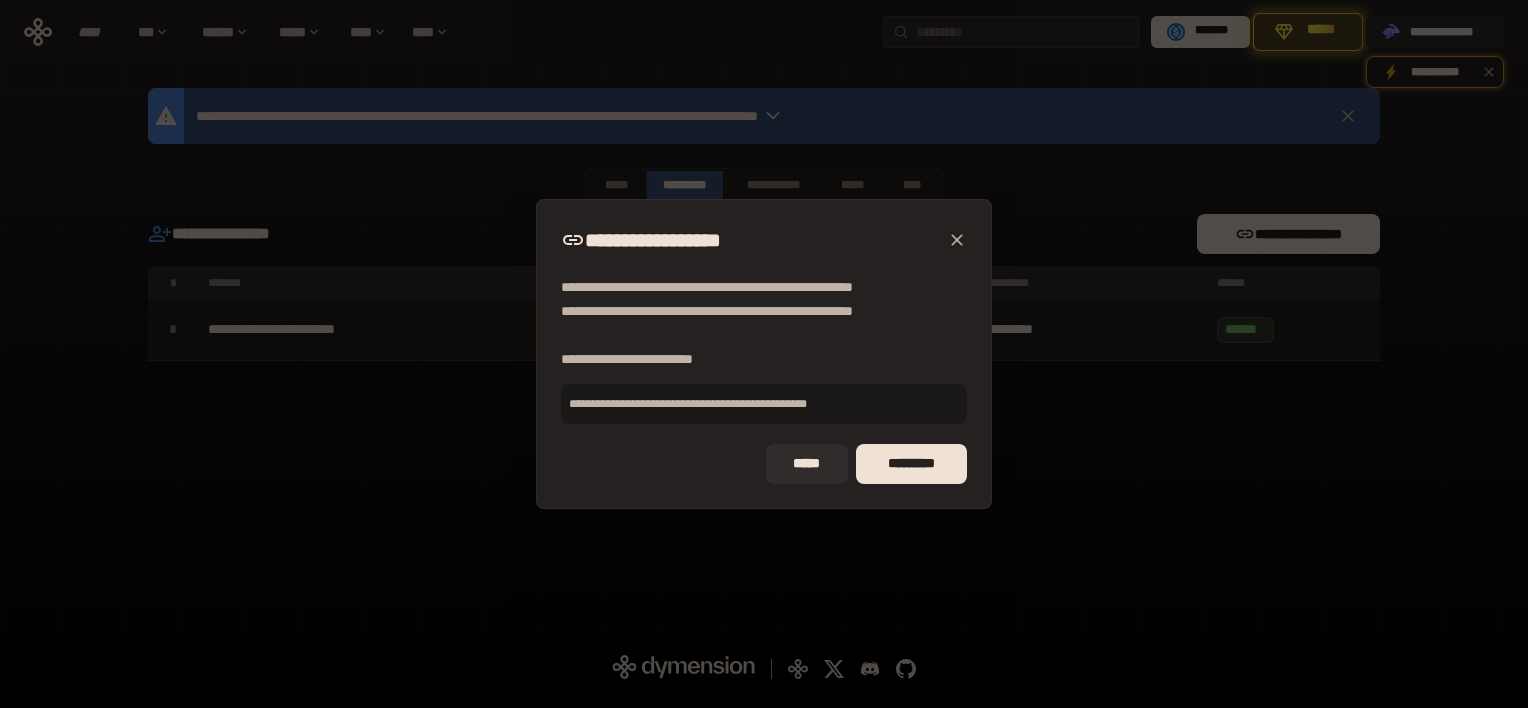 click on "**********" at bounding box center [764, 354] 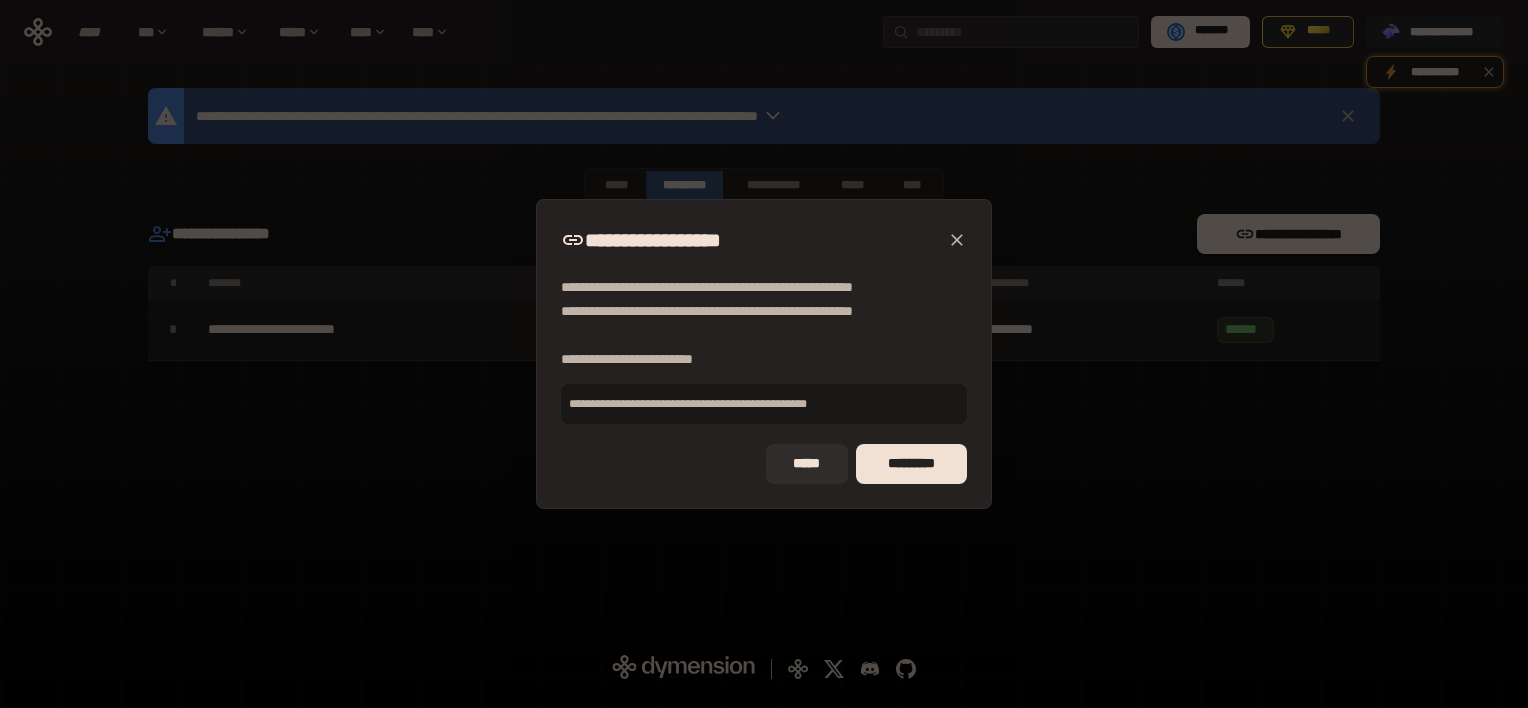 click 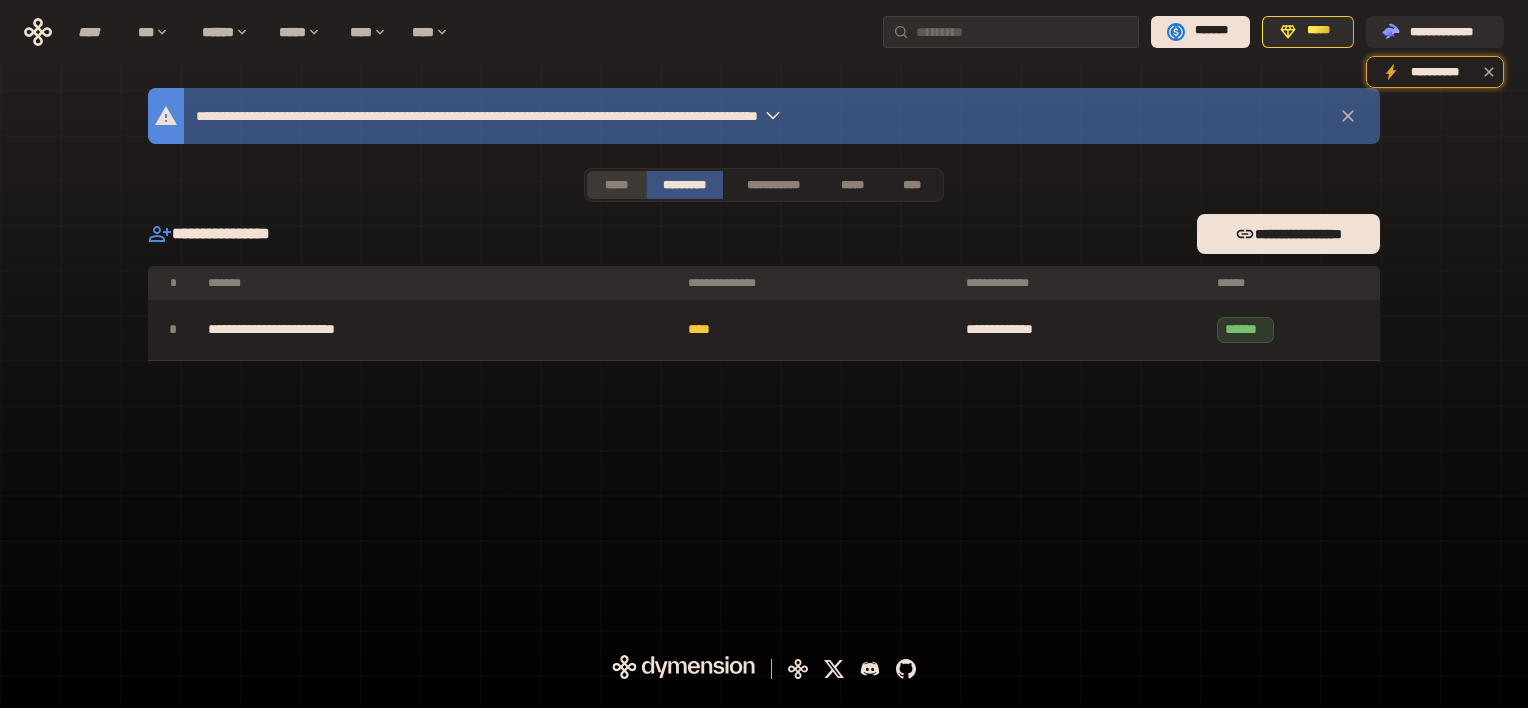click on "*****" at bounding box center [616, 185] 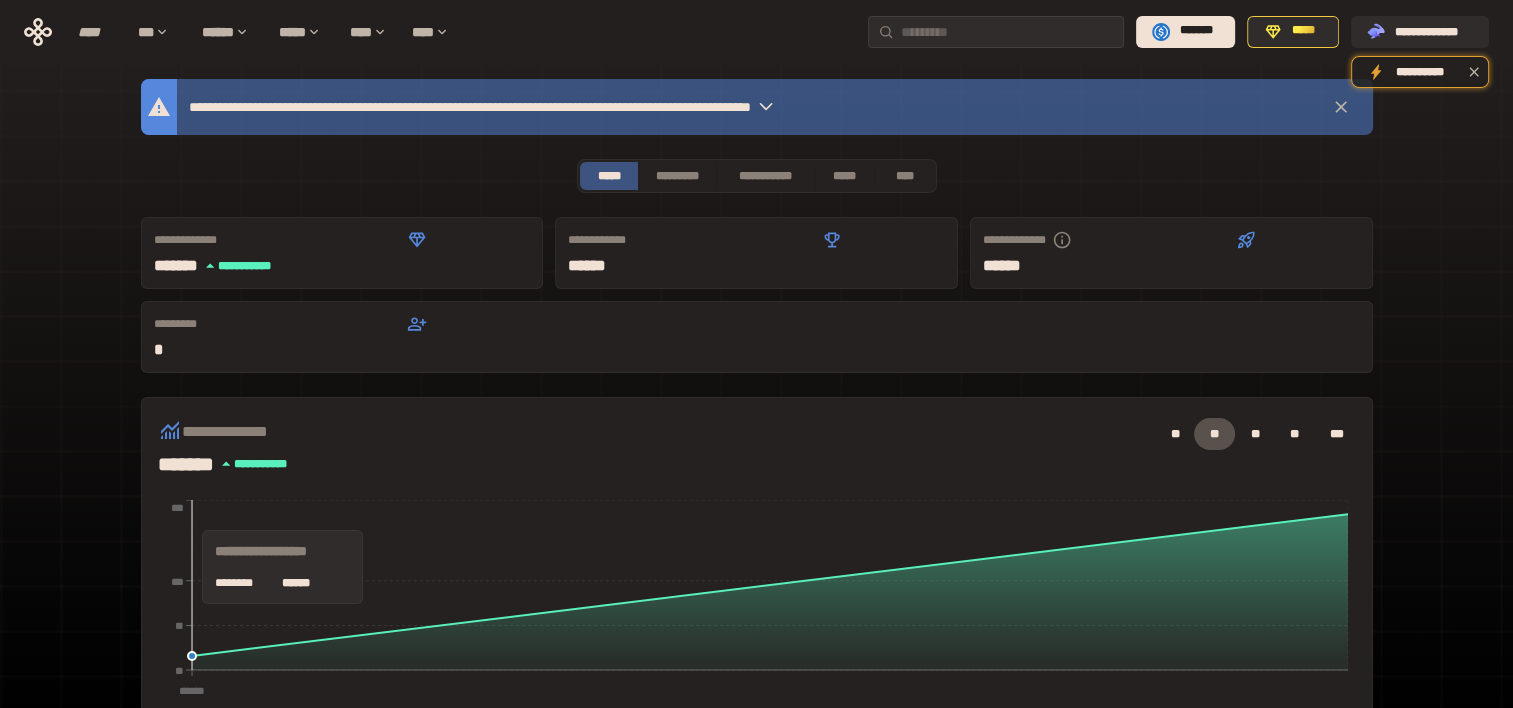 scroll, scrollTop: 0, scrollLeft: 0, axis: both 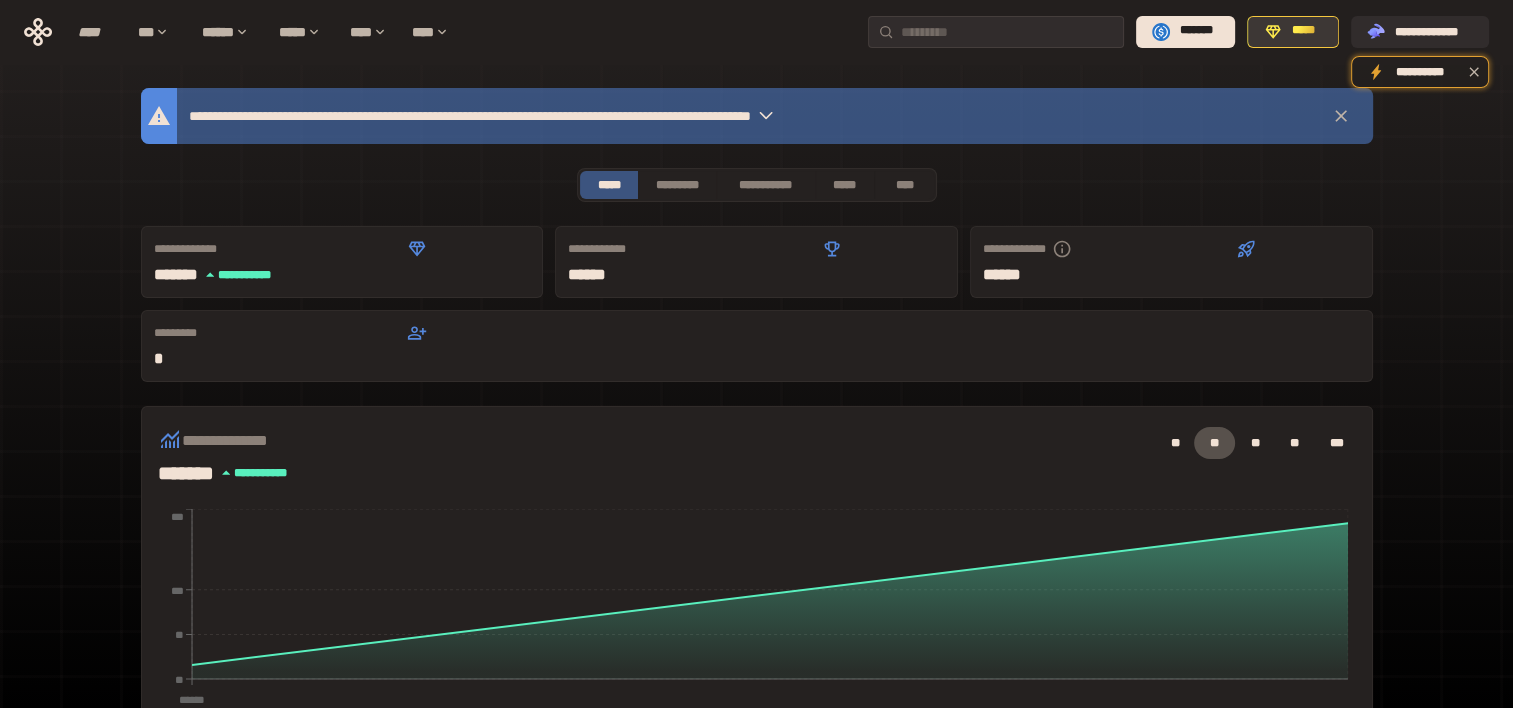 click on "*****" at bounding box center (1293, 32) 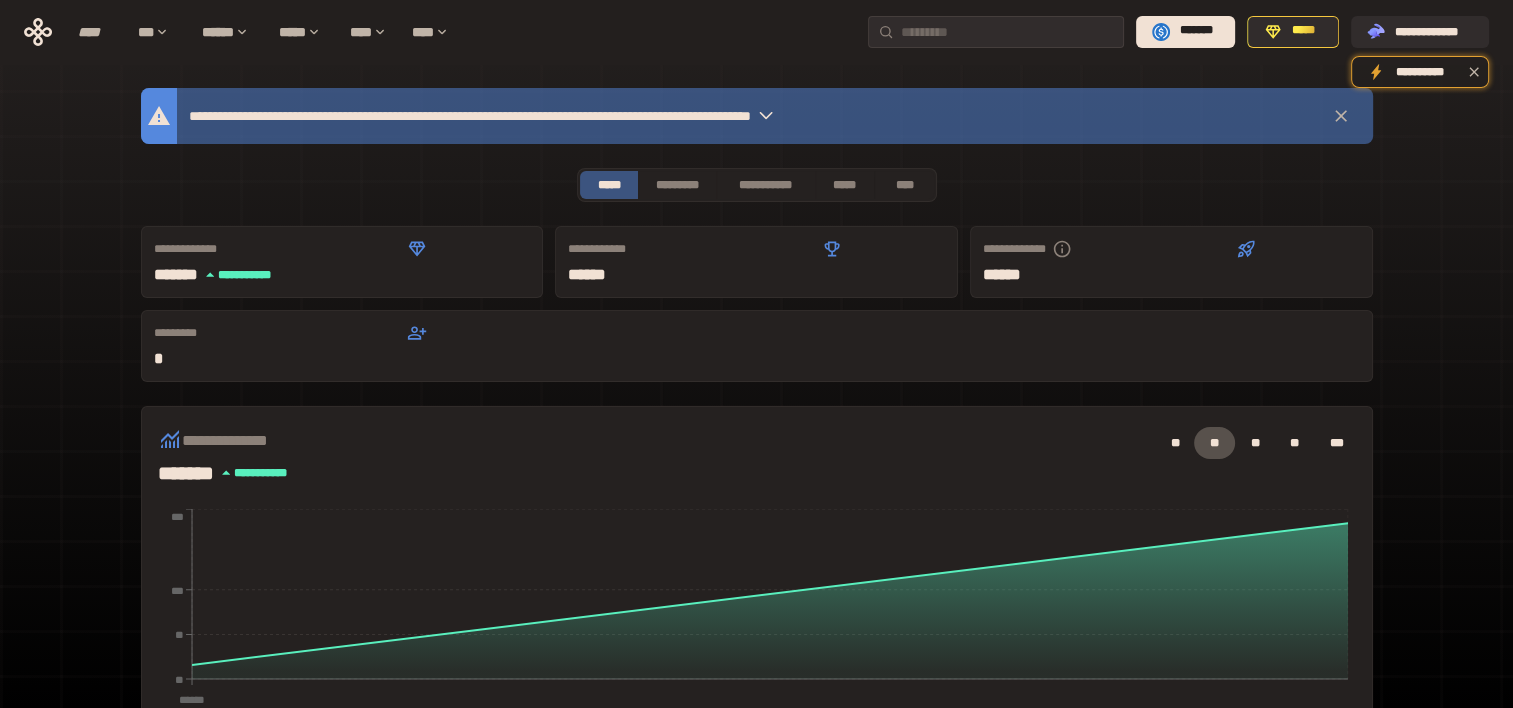 click on "**********" at bounding box center [756, 32] 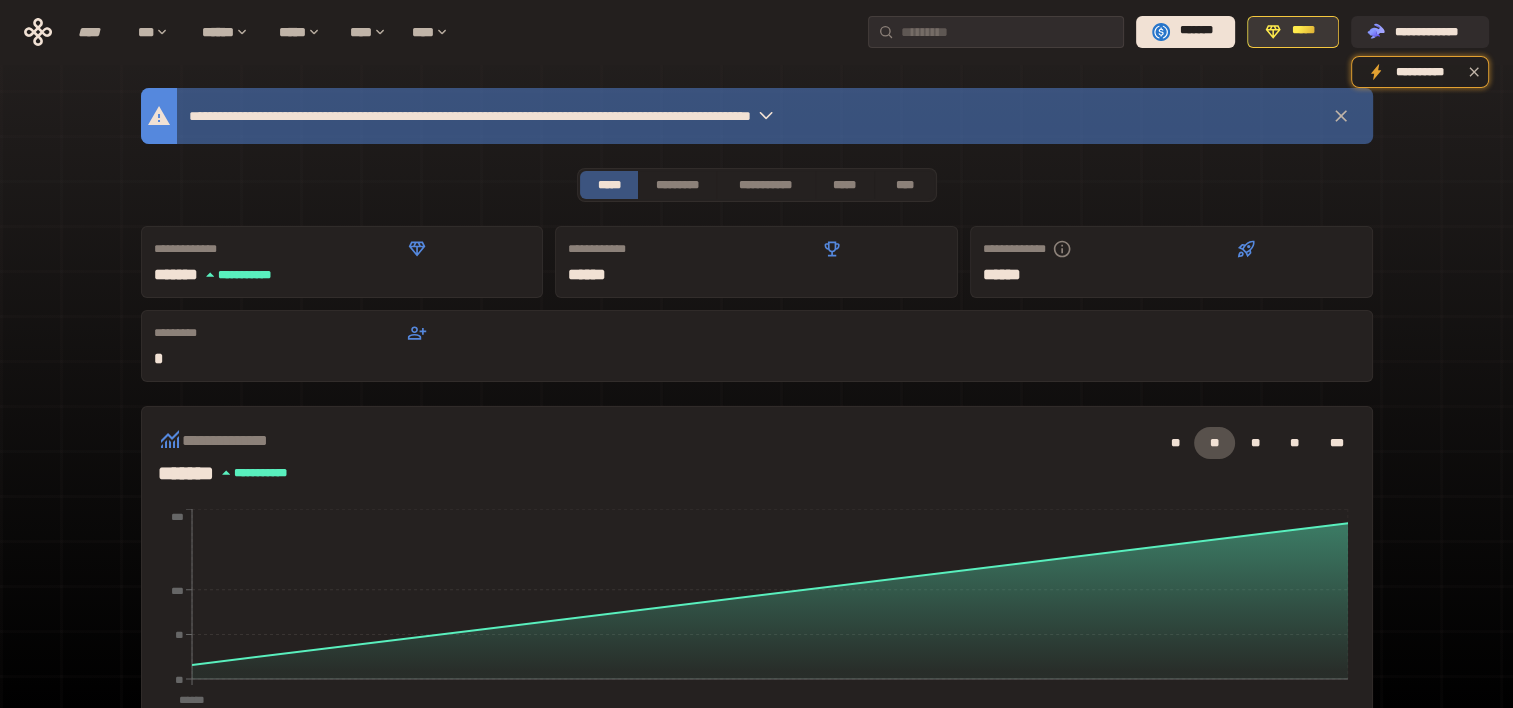 click on "*****" at bounding box center (1304, 31) 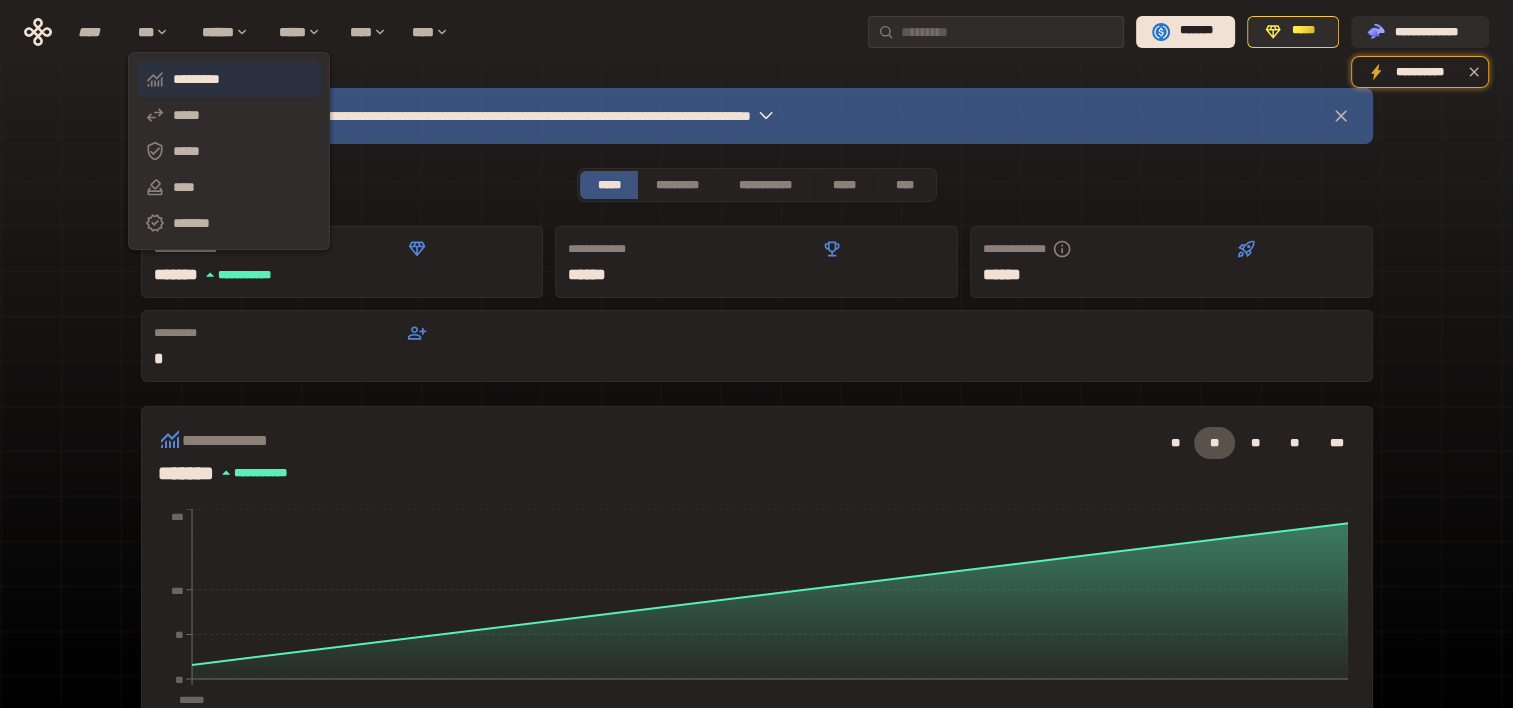 click on "*********" at bounding box center [229, 79] 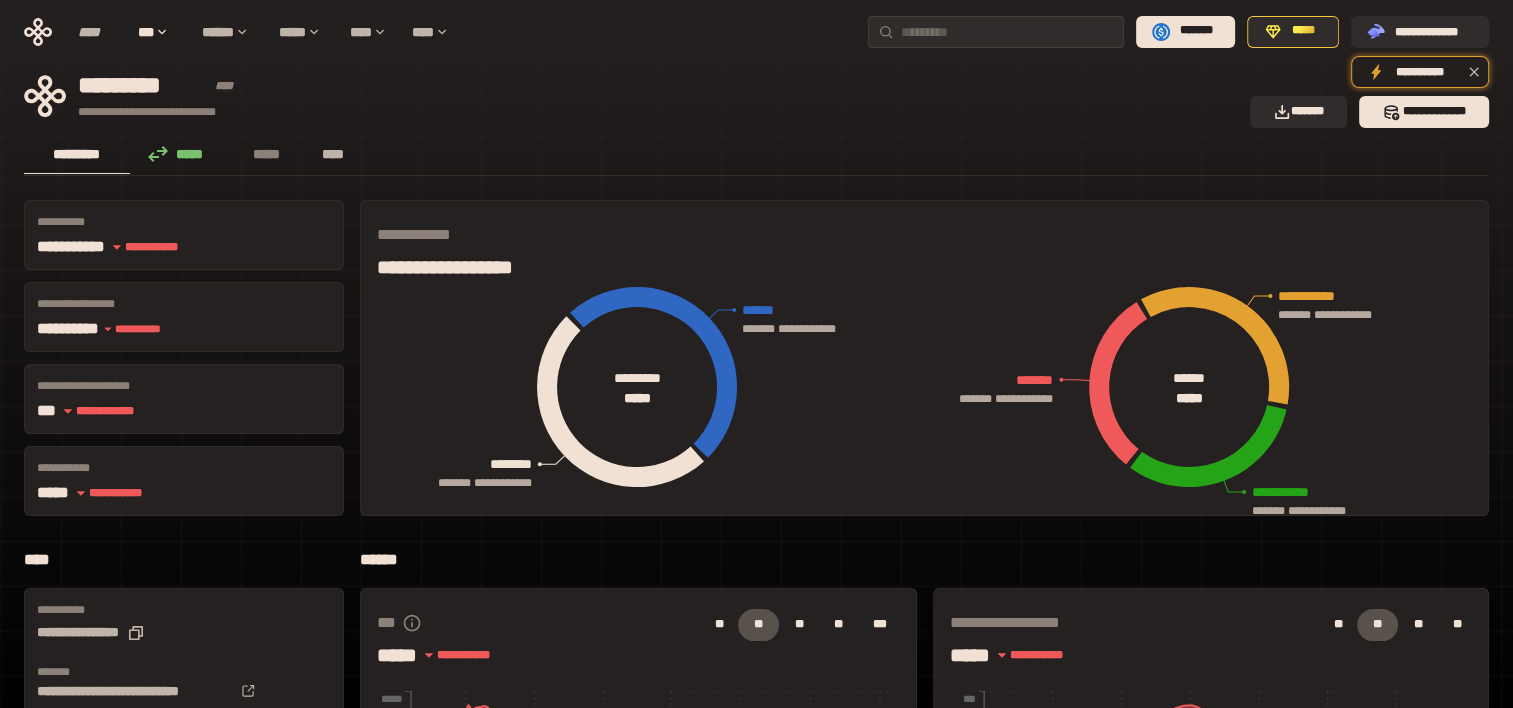 click on "****" at bounding box center [333, 154] 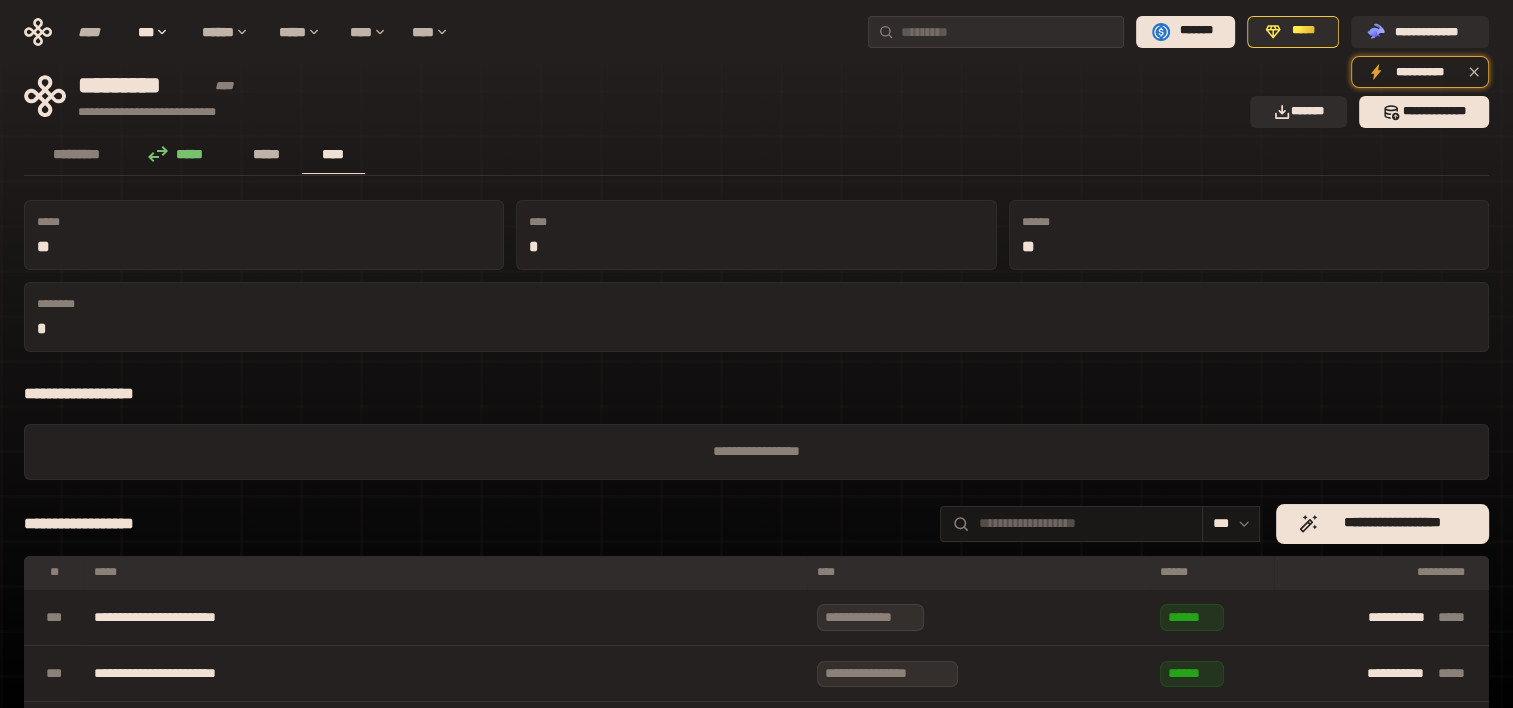 click on "*****" at bounding box center [267, 154] 